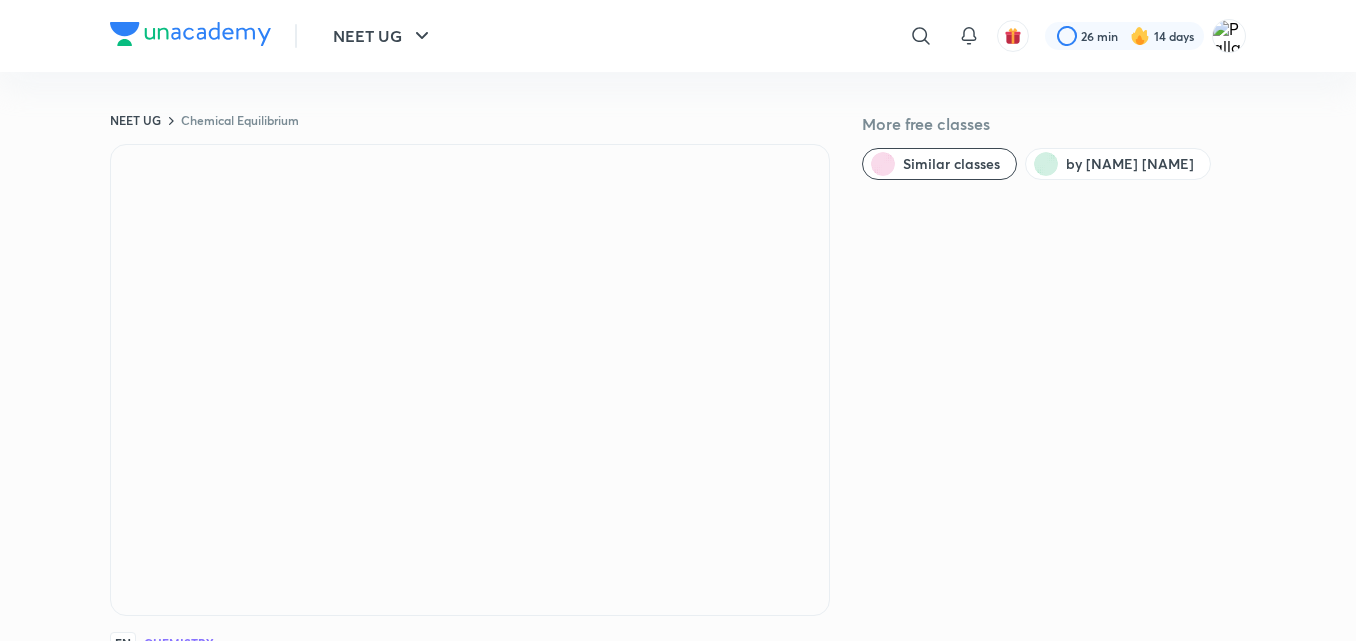 scroll, scrollTop: 1238, scrollLeft: 0, axis: vertical 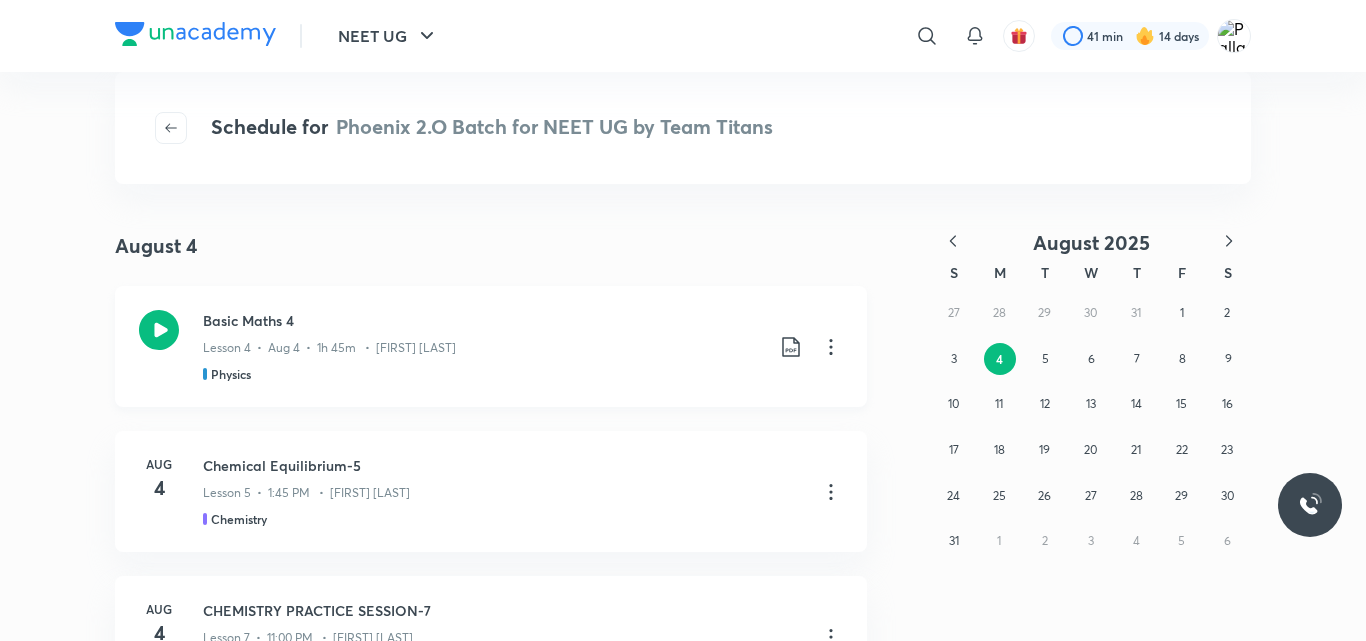 click 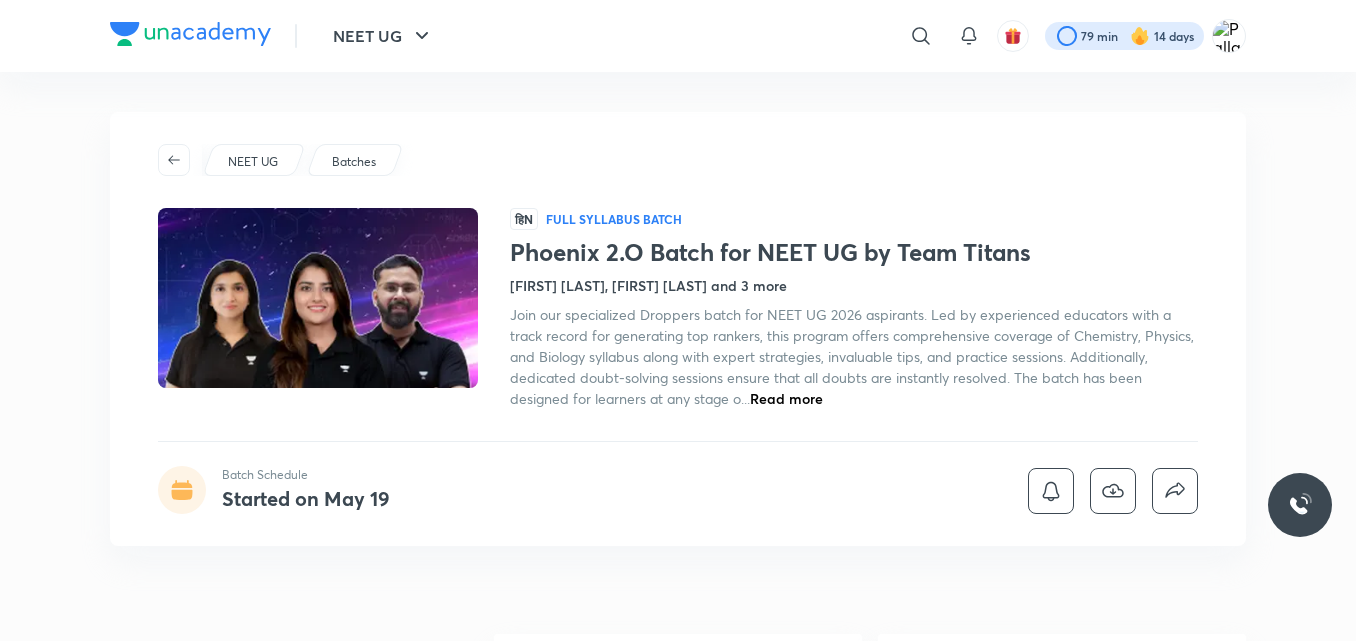 click at bounding box center (1124, 36) 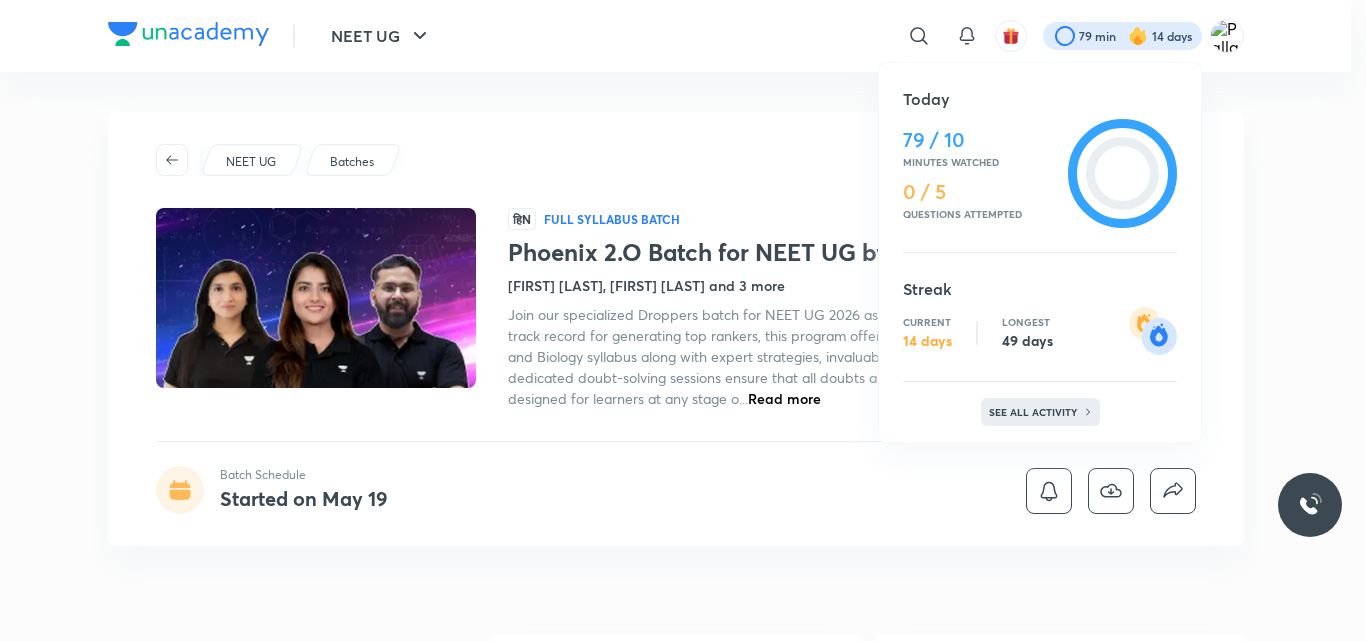 click on "See all activity" at bounding box center [1035, 412] 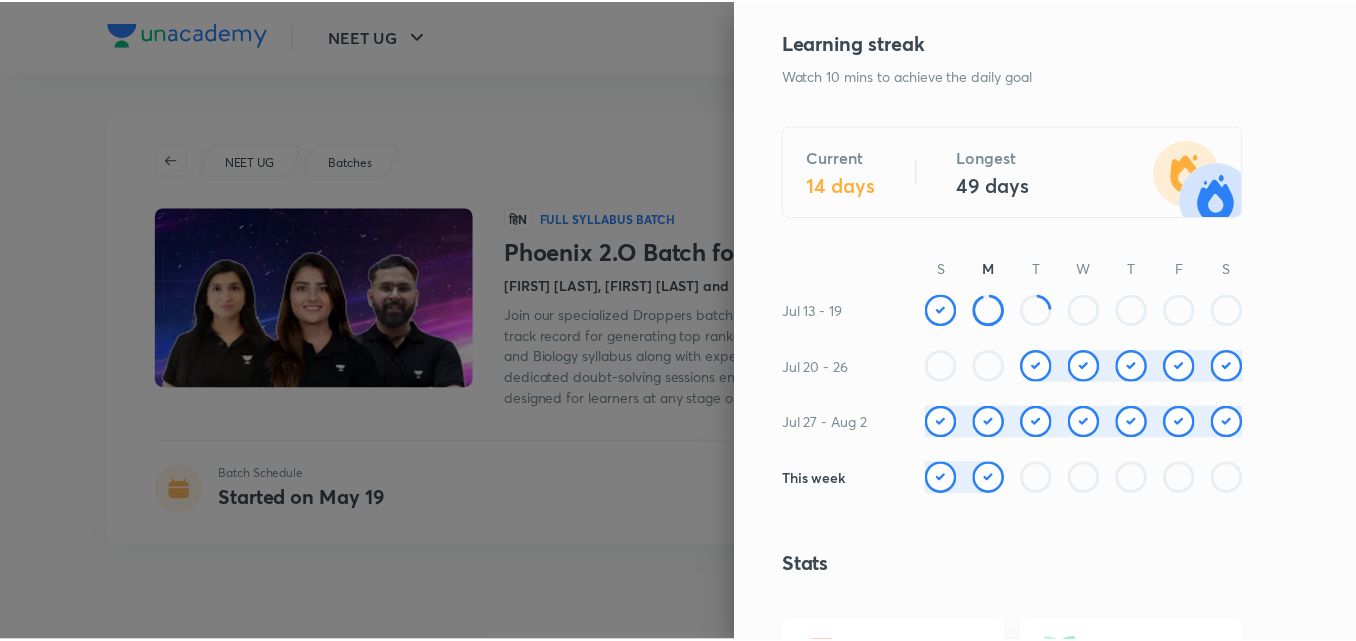 scroll, scrollTop: 0, scrollLeft: 0, axis: both 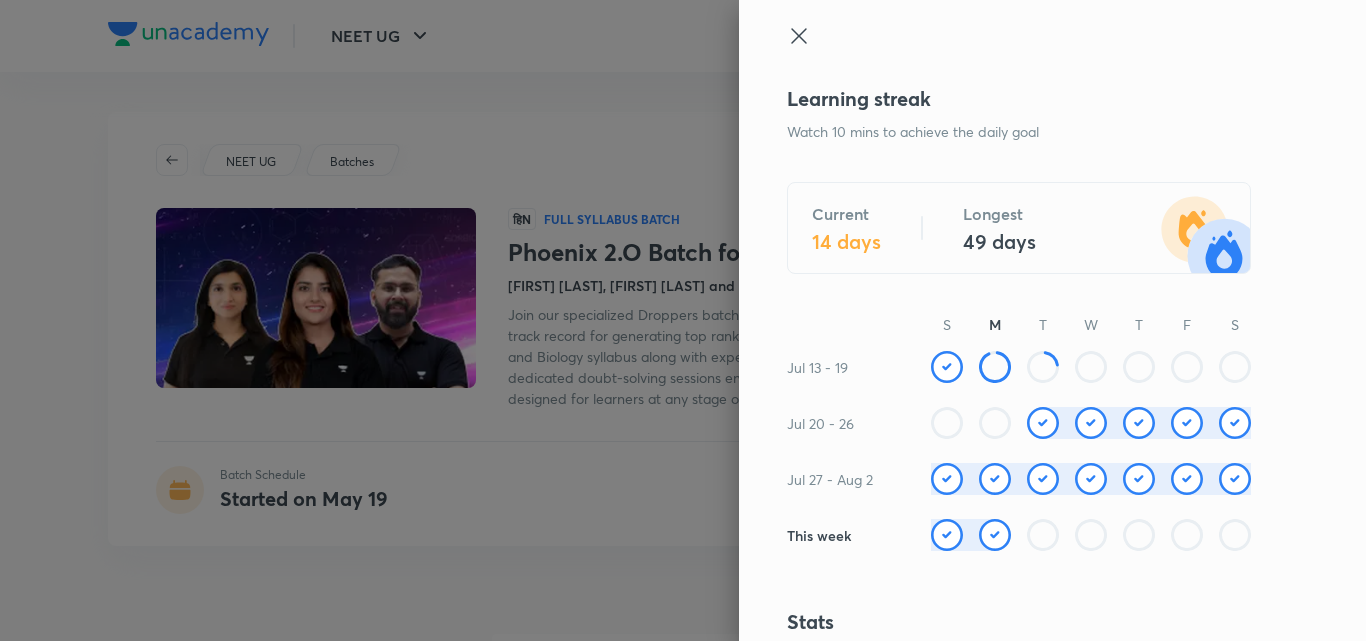 click at bounding box center (683, 320) 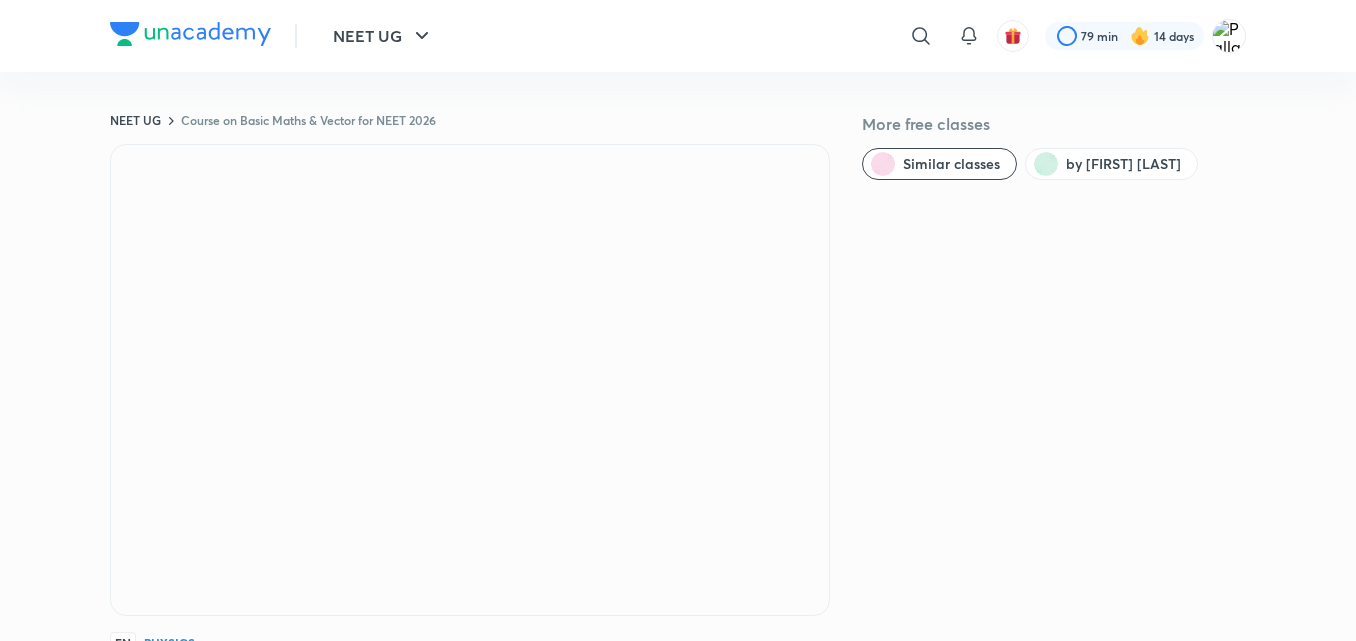 scroll, scrollTop: 0, scrollLeft: 0, axis: both 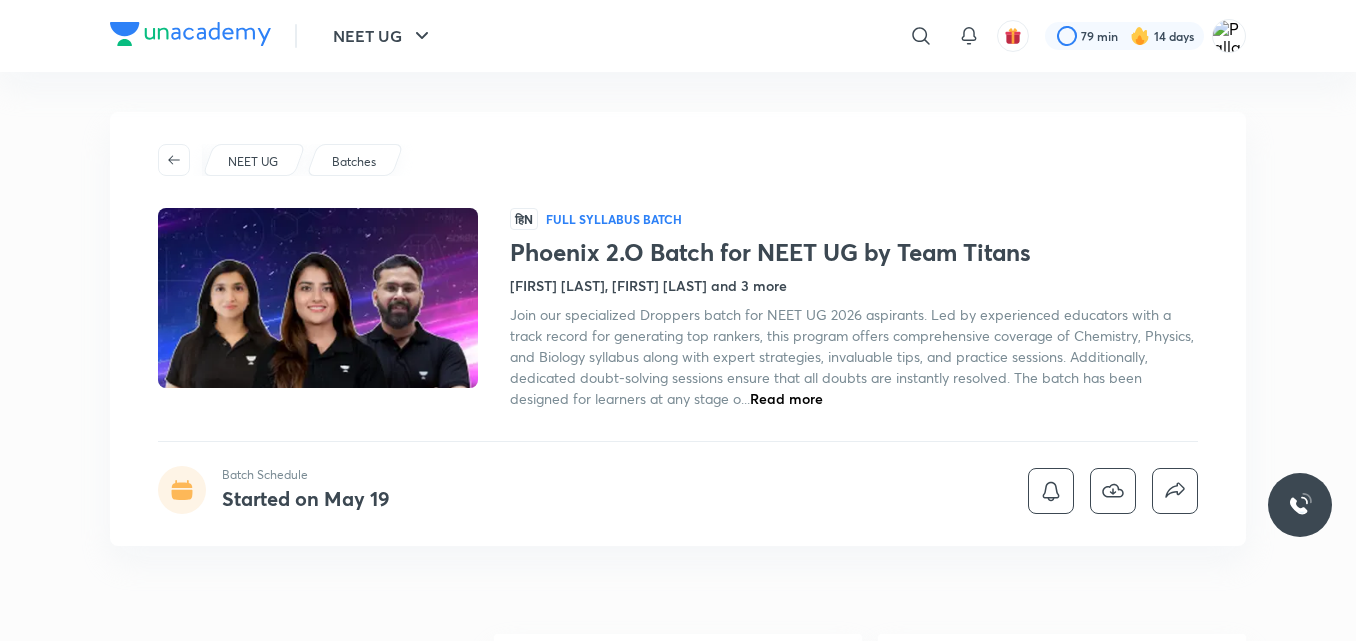 click at bounding box center [1124, 36] 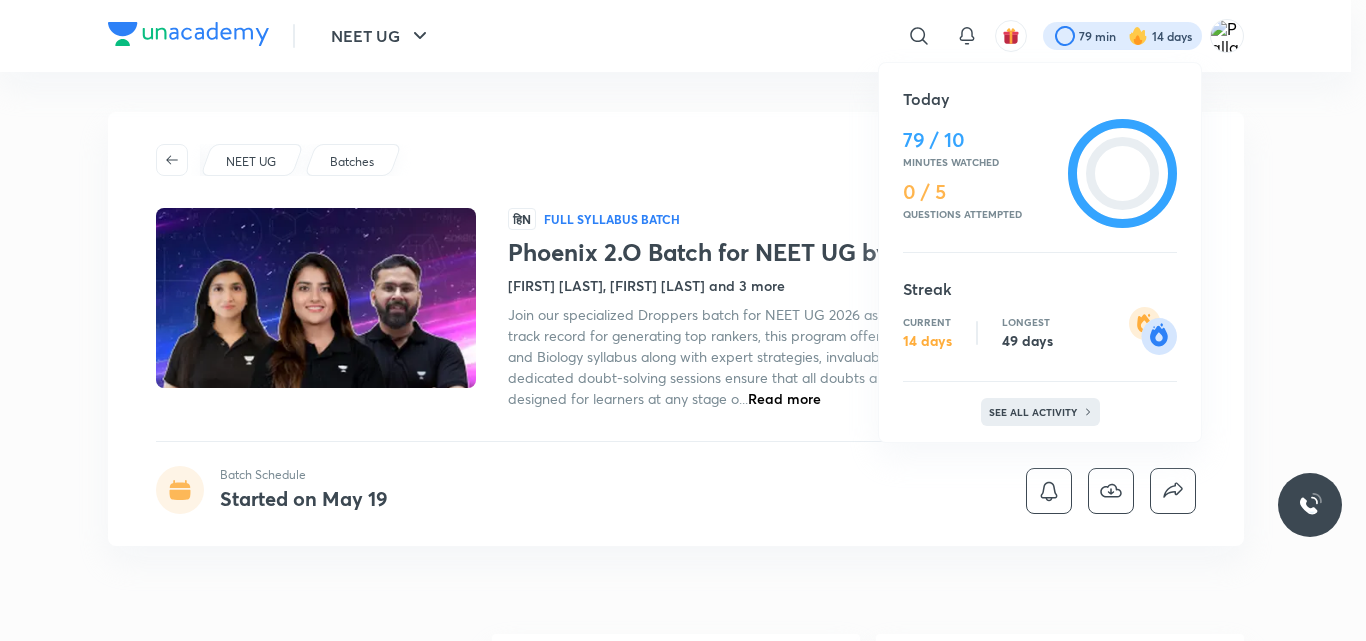 click on "See all activity" at bounding box center [1035, 412] 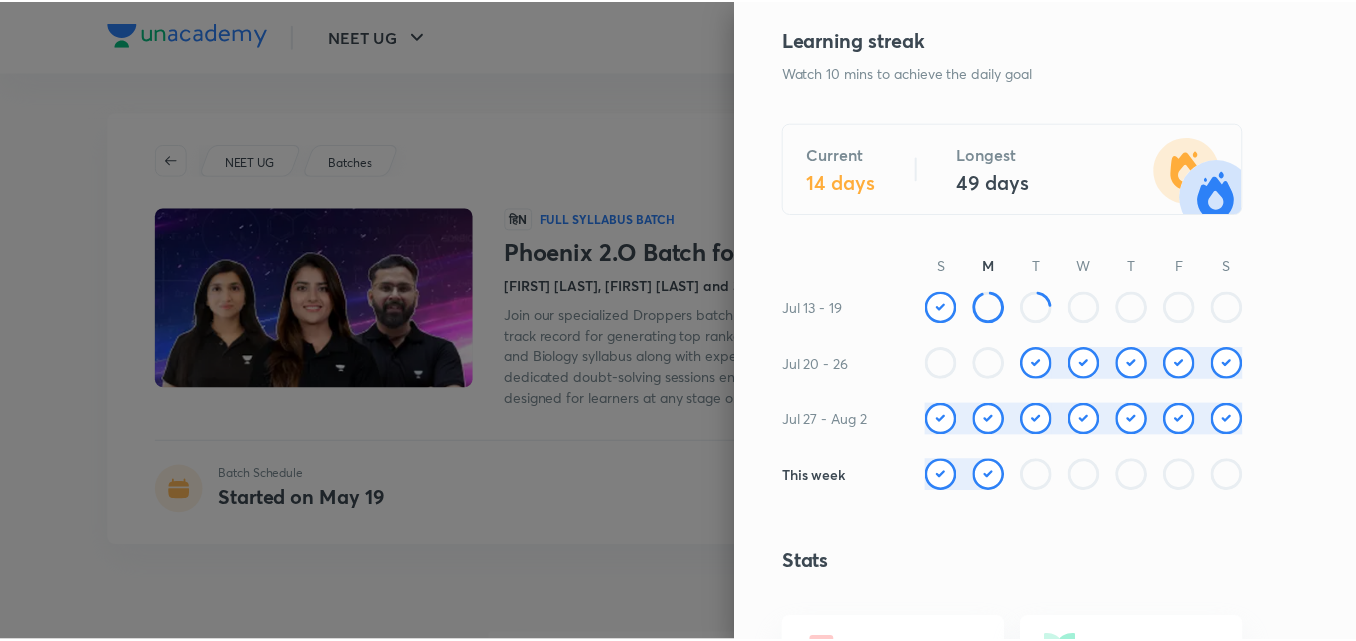 scroll, scrollTop: 0, scrollLeft: 0, axis: both 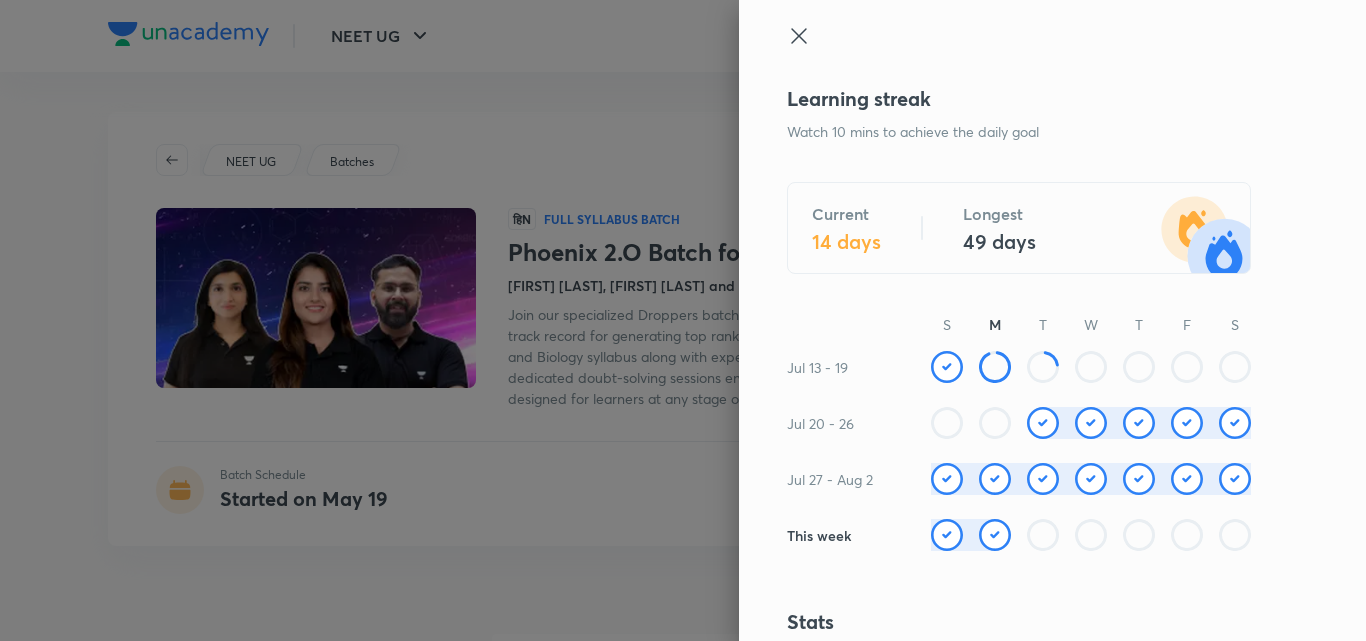 click at bounding box center [683, 320] 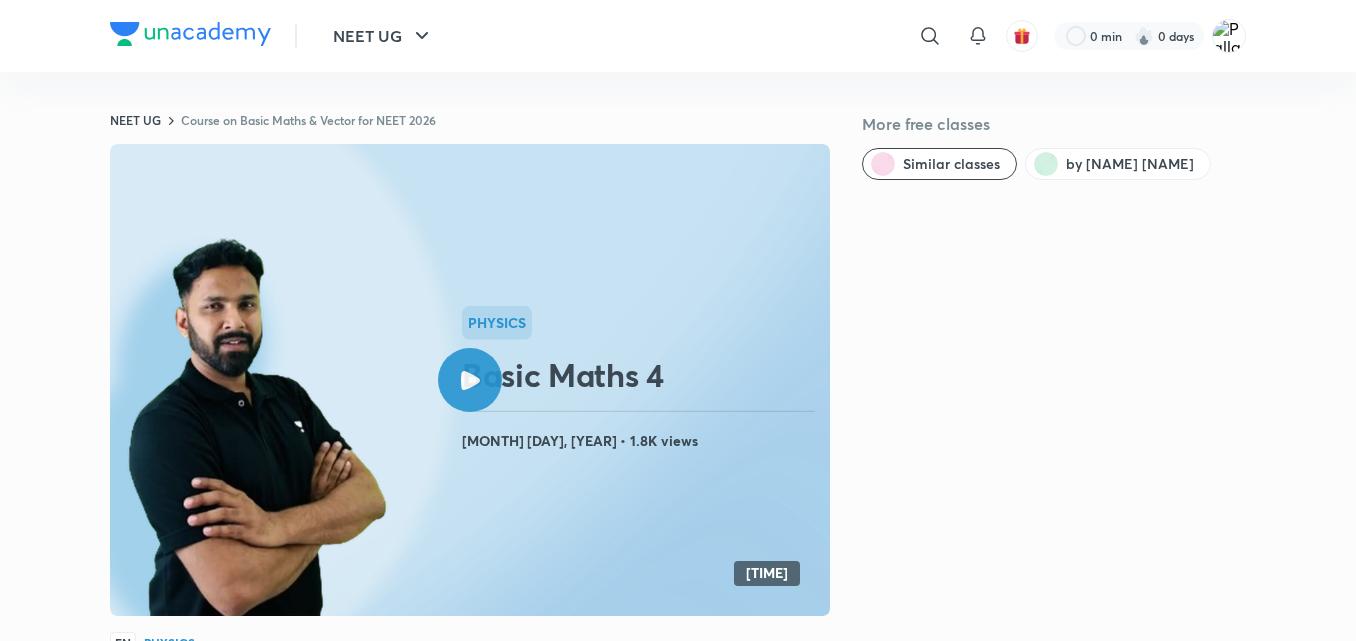 scroll, scrollTop: 0, scrollLeft: 0, axis: both 